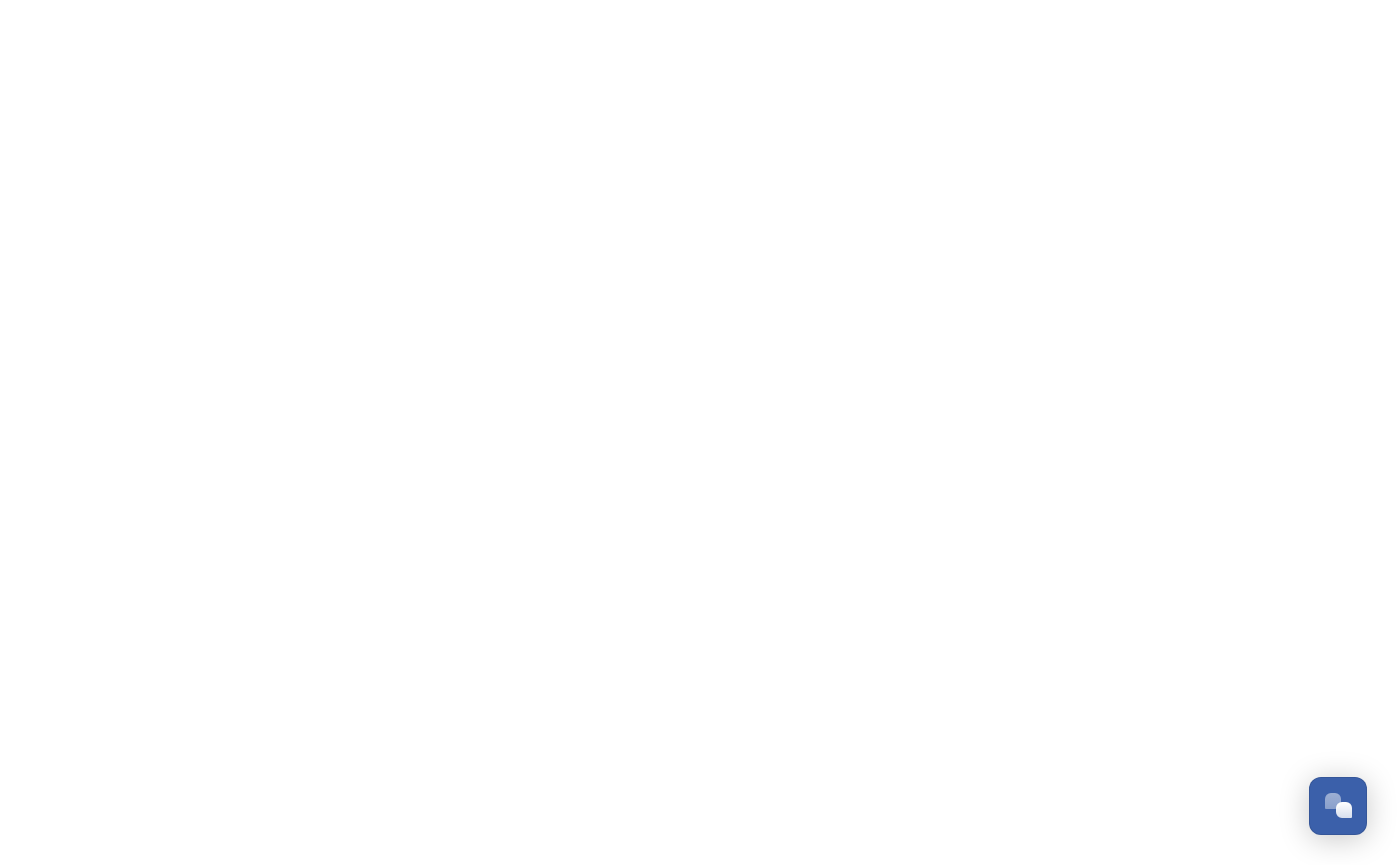 scroll, scrollTop: 0, scrollLeft: 0, axis: both 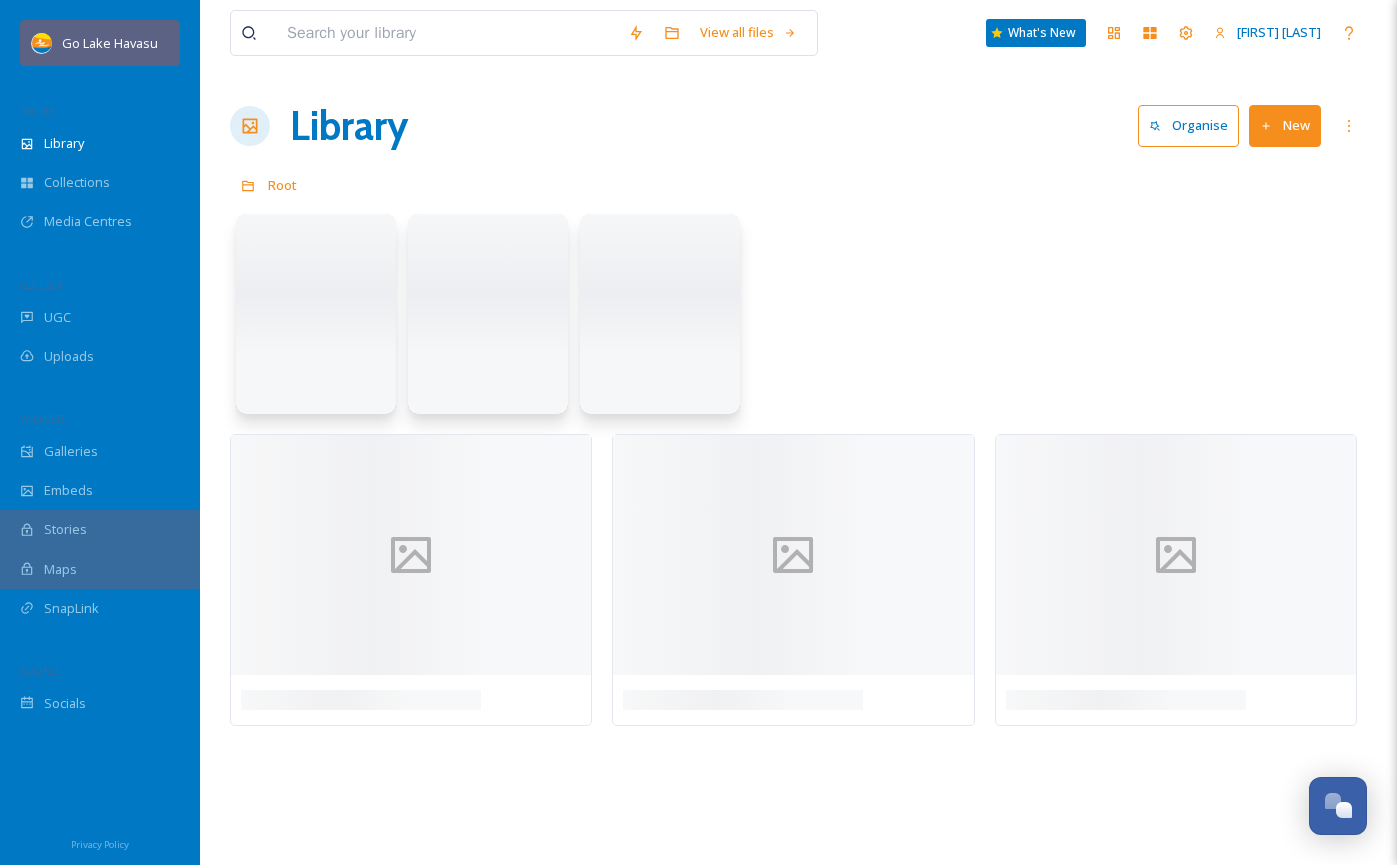 click on "Go Lake Havasu" at bounding box center (110, 43) 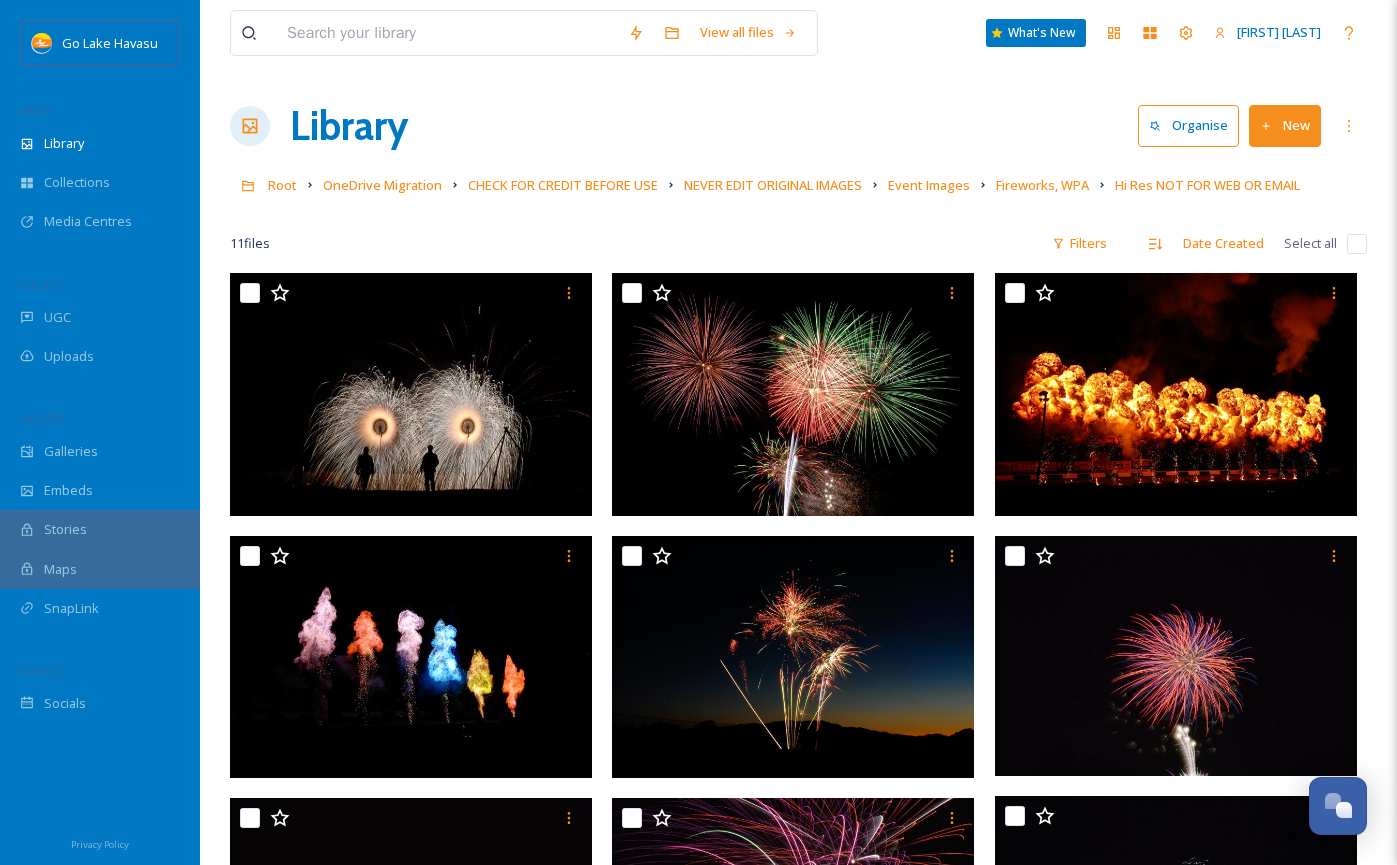 click on "Library Organise New" at bounding box center (798, 126) 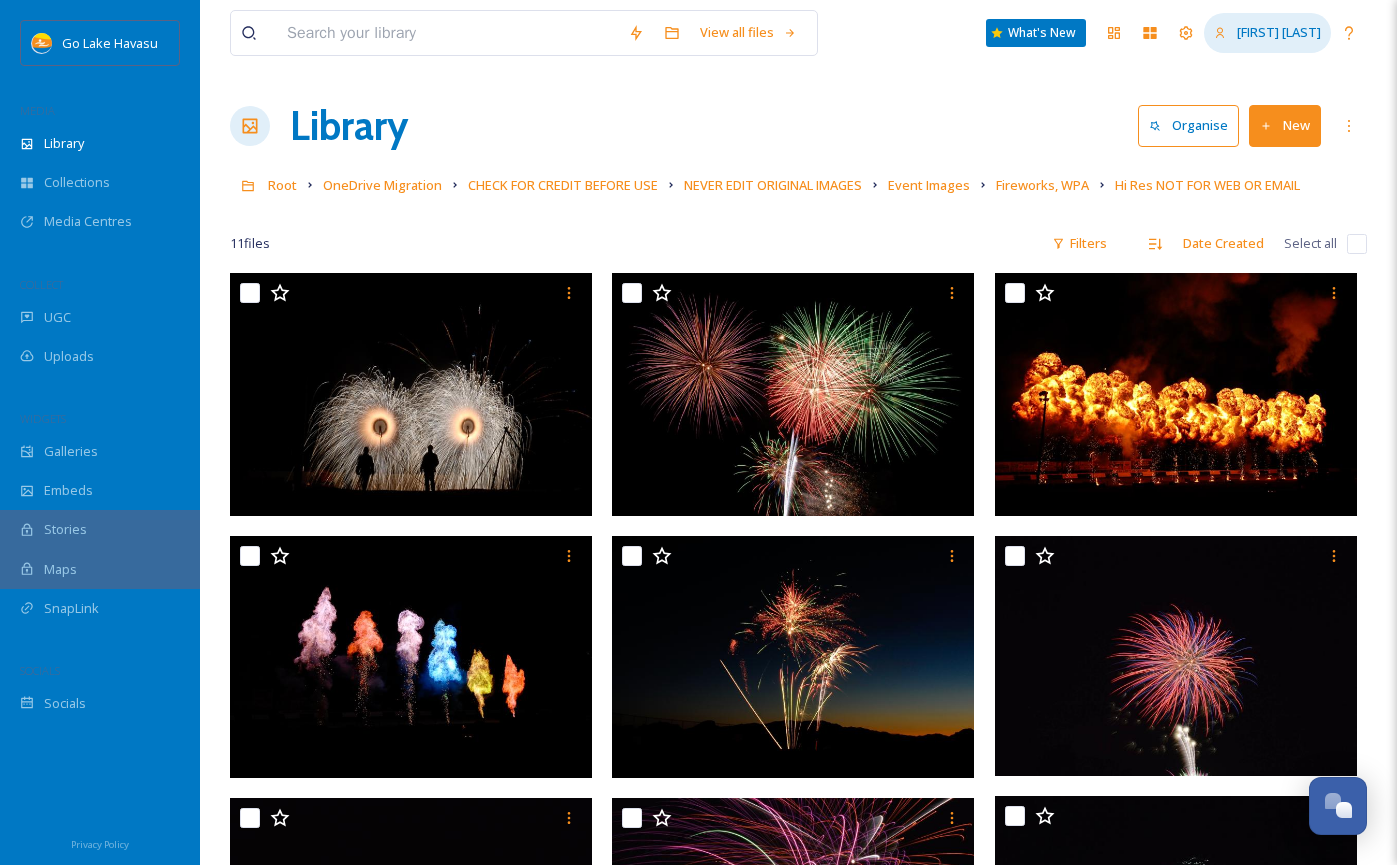 click on "[FIRST] [LAST]" at bounding box center (1279, 32) 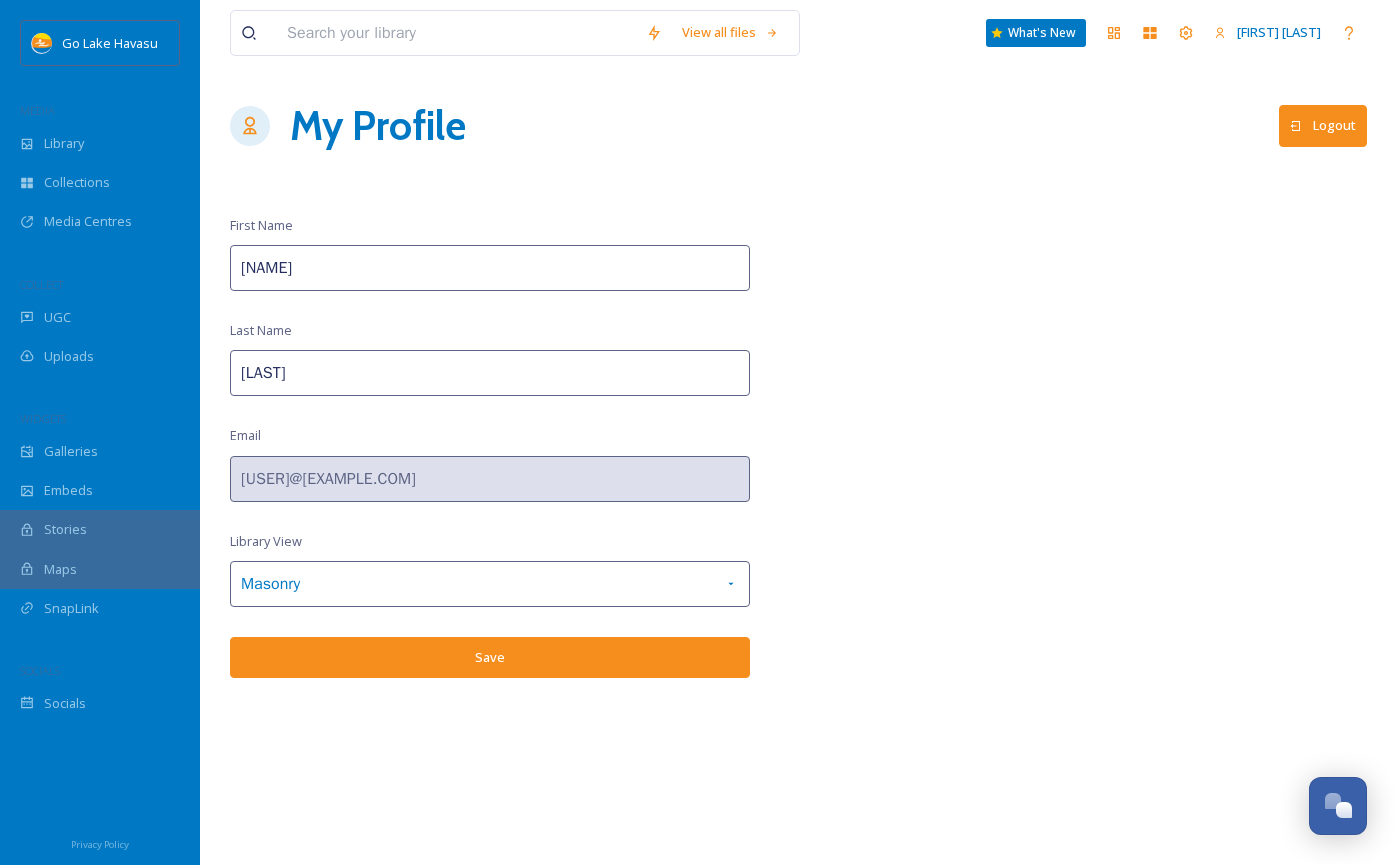 click on "[FIRST] [LAST]" at bounding box center (1279, 32) 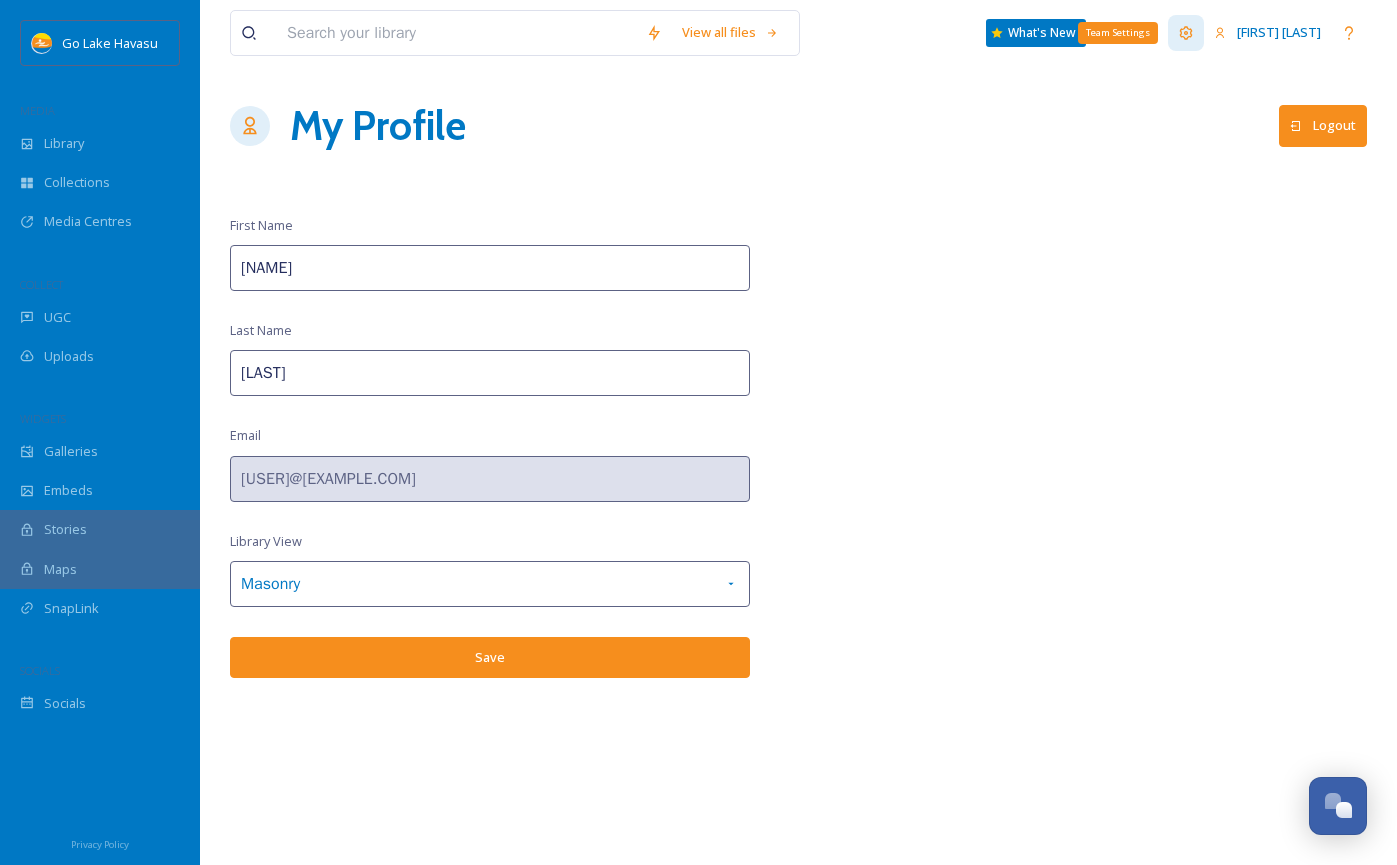 click 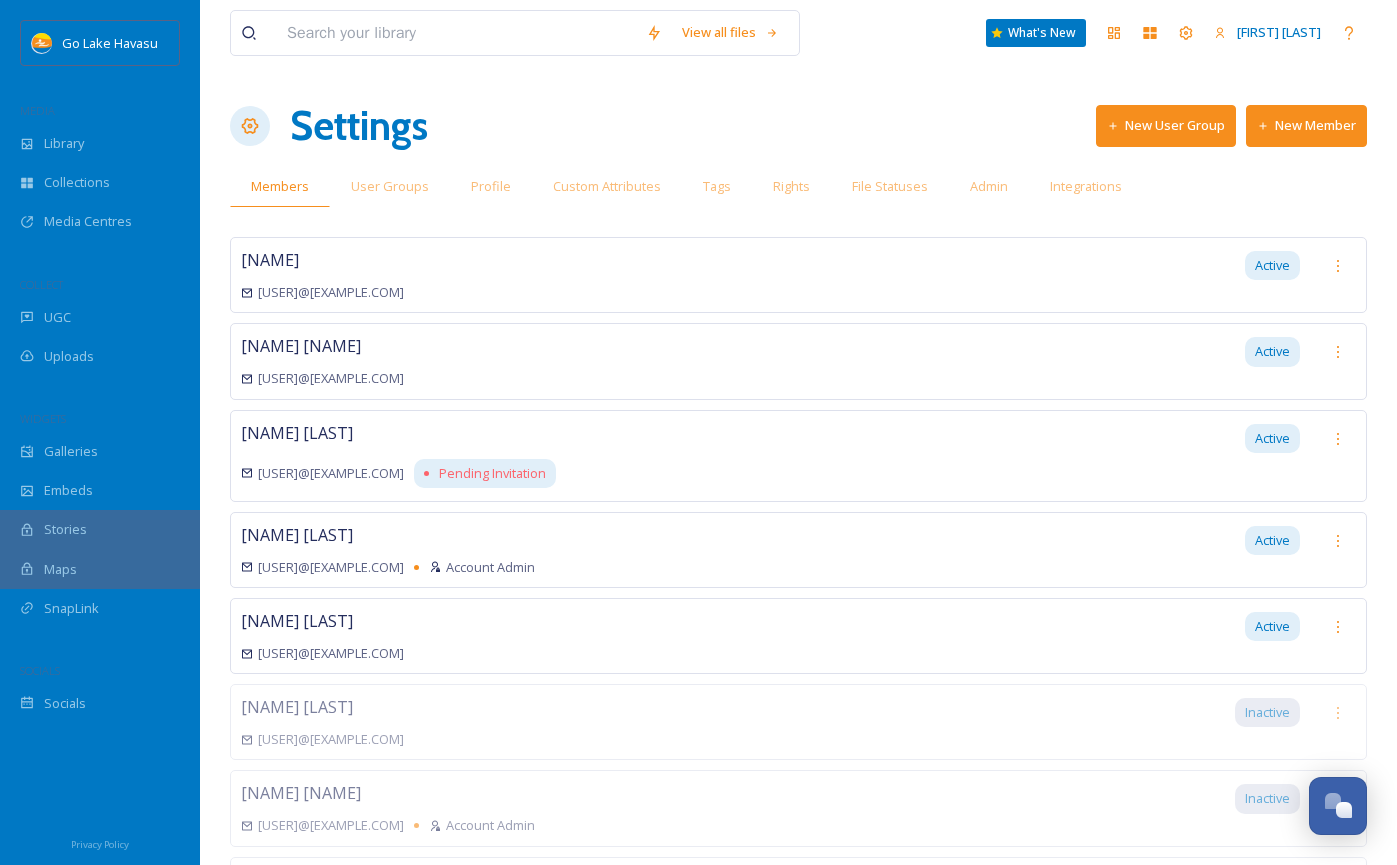 click on "New Member" at bounding box center [1306, 125] 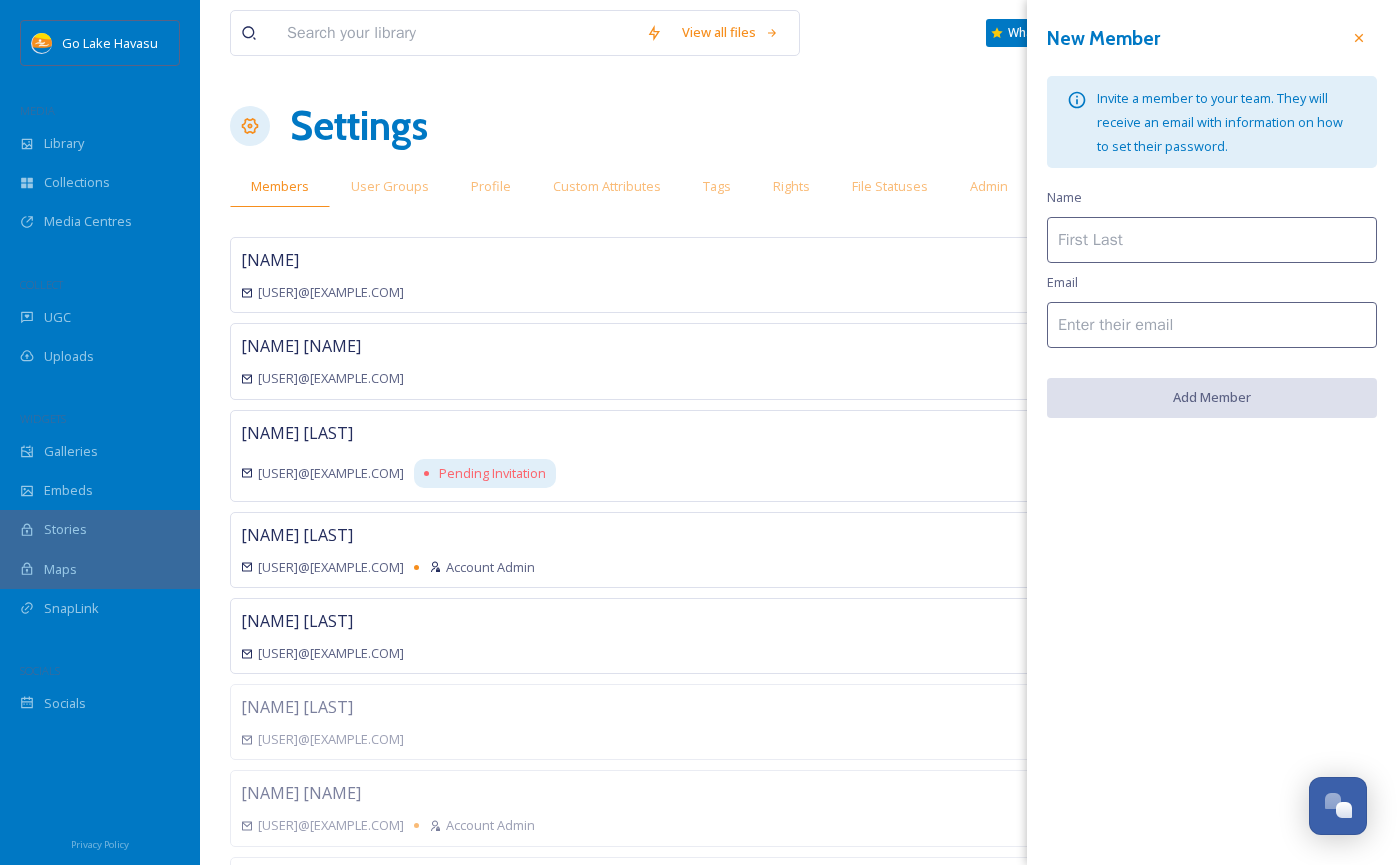 click at bounding box center [1212, 240] 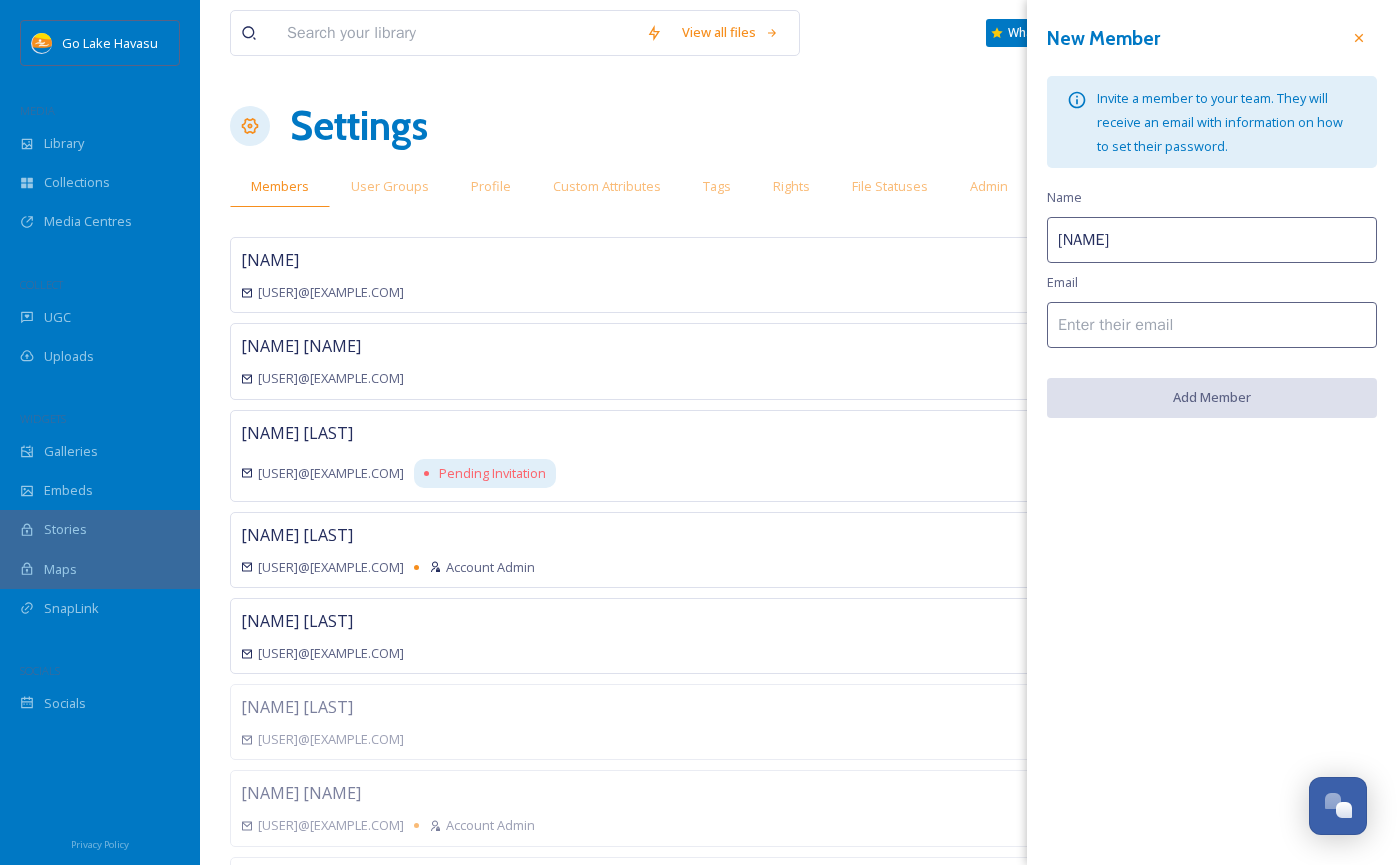 click on "[NAME]" at bounding box center (1212, 240) 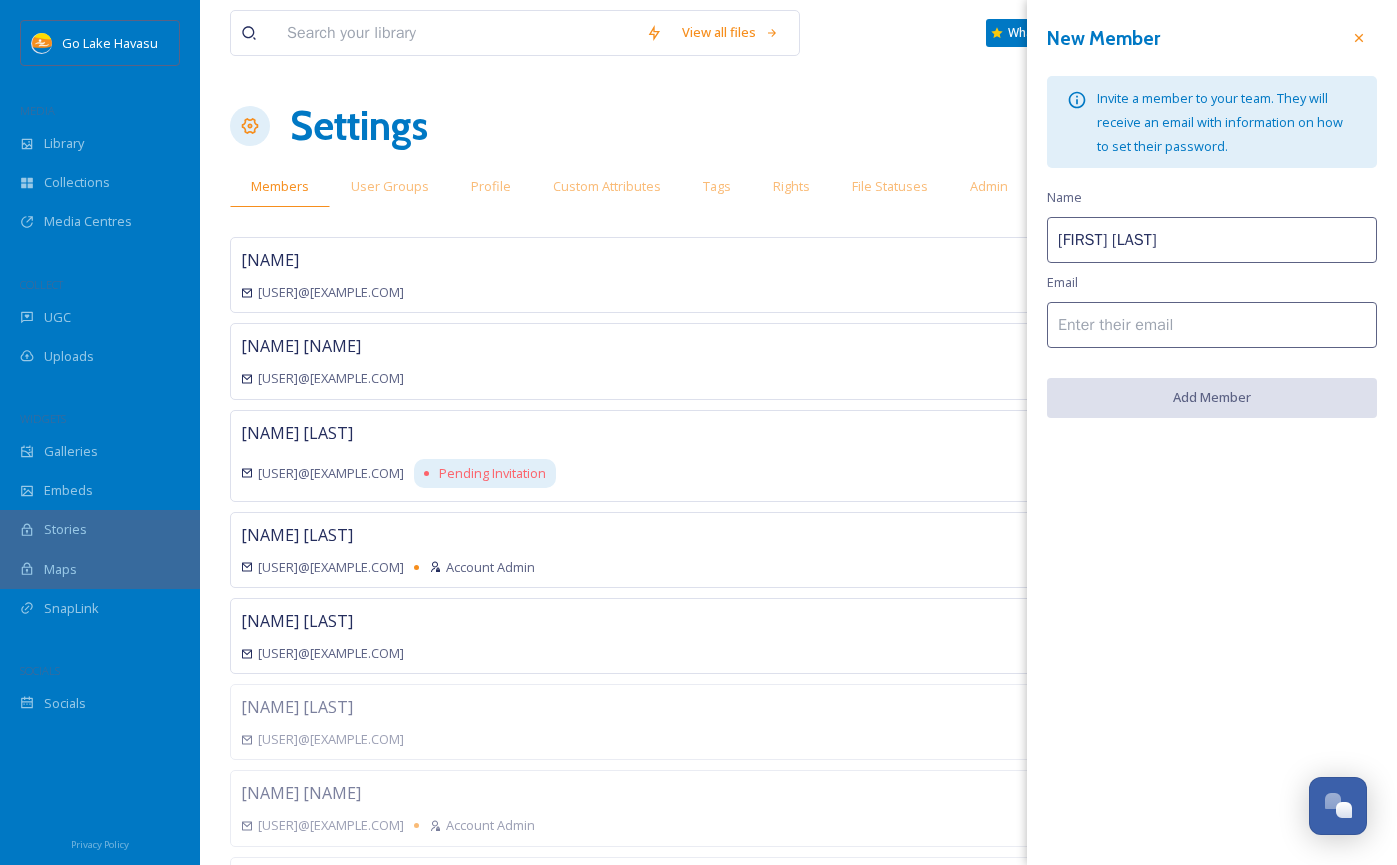 type on "[FIRST] [LAST]" 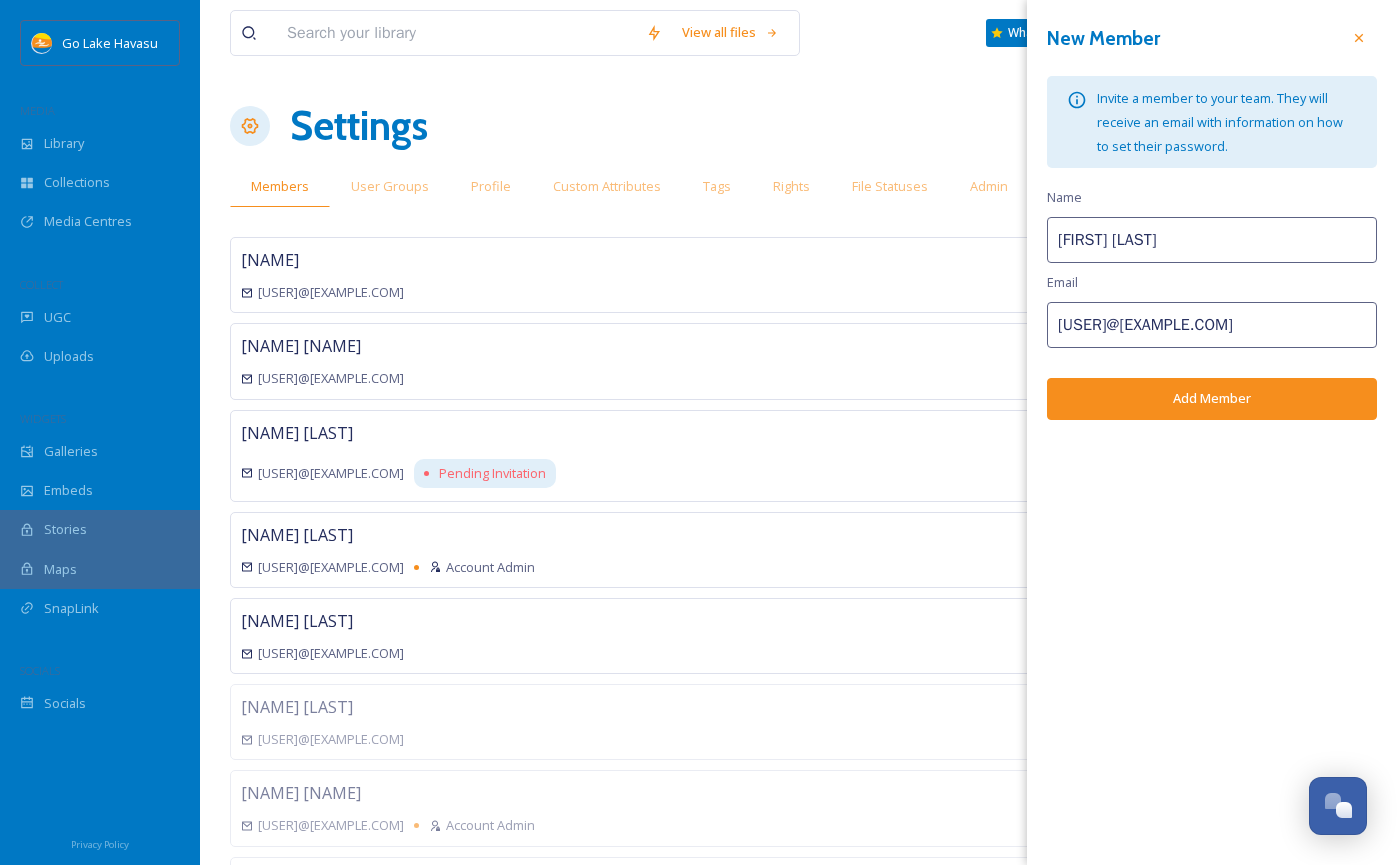 type on "[USER]@[EXAMPLE.COM]" 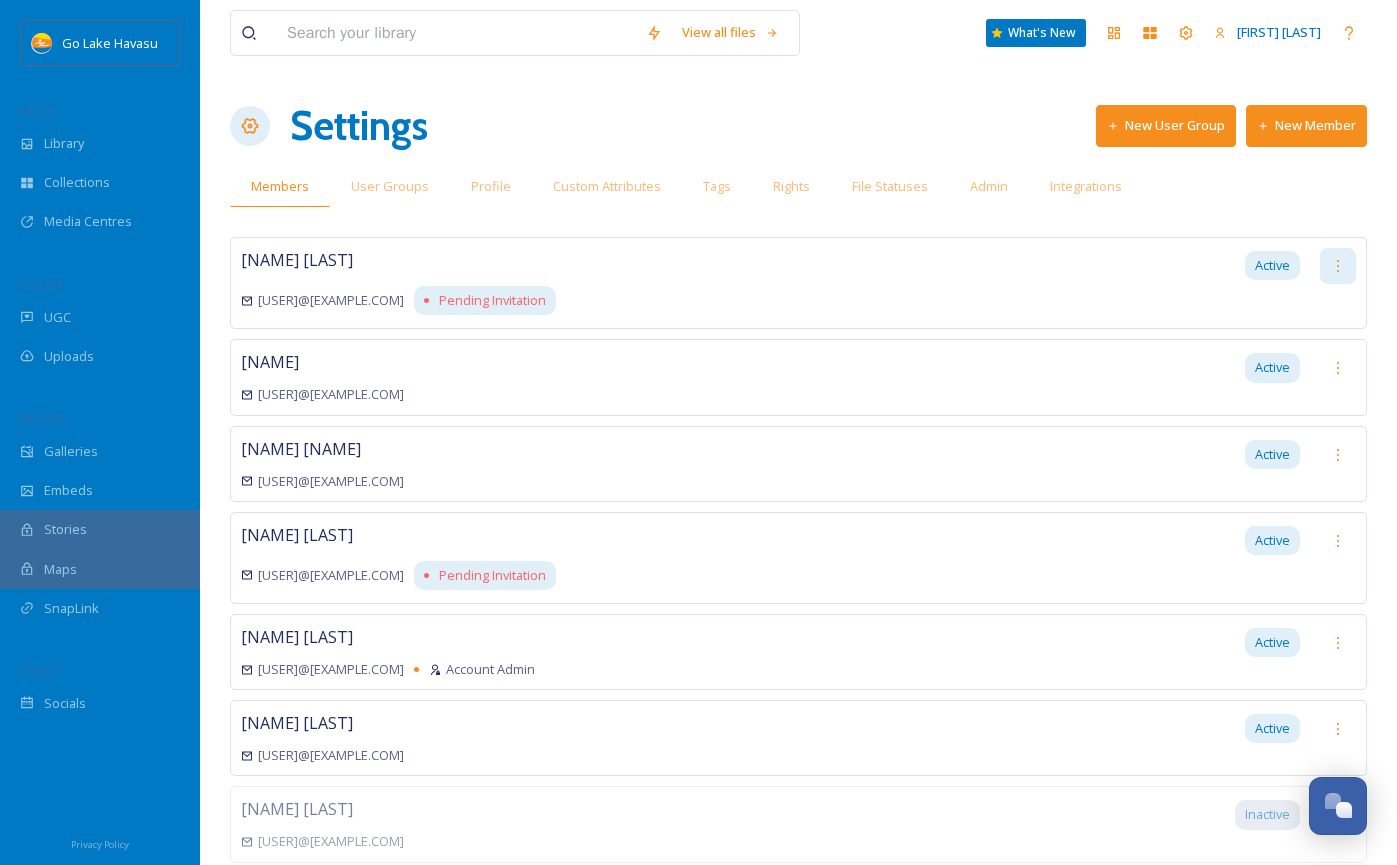 click 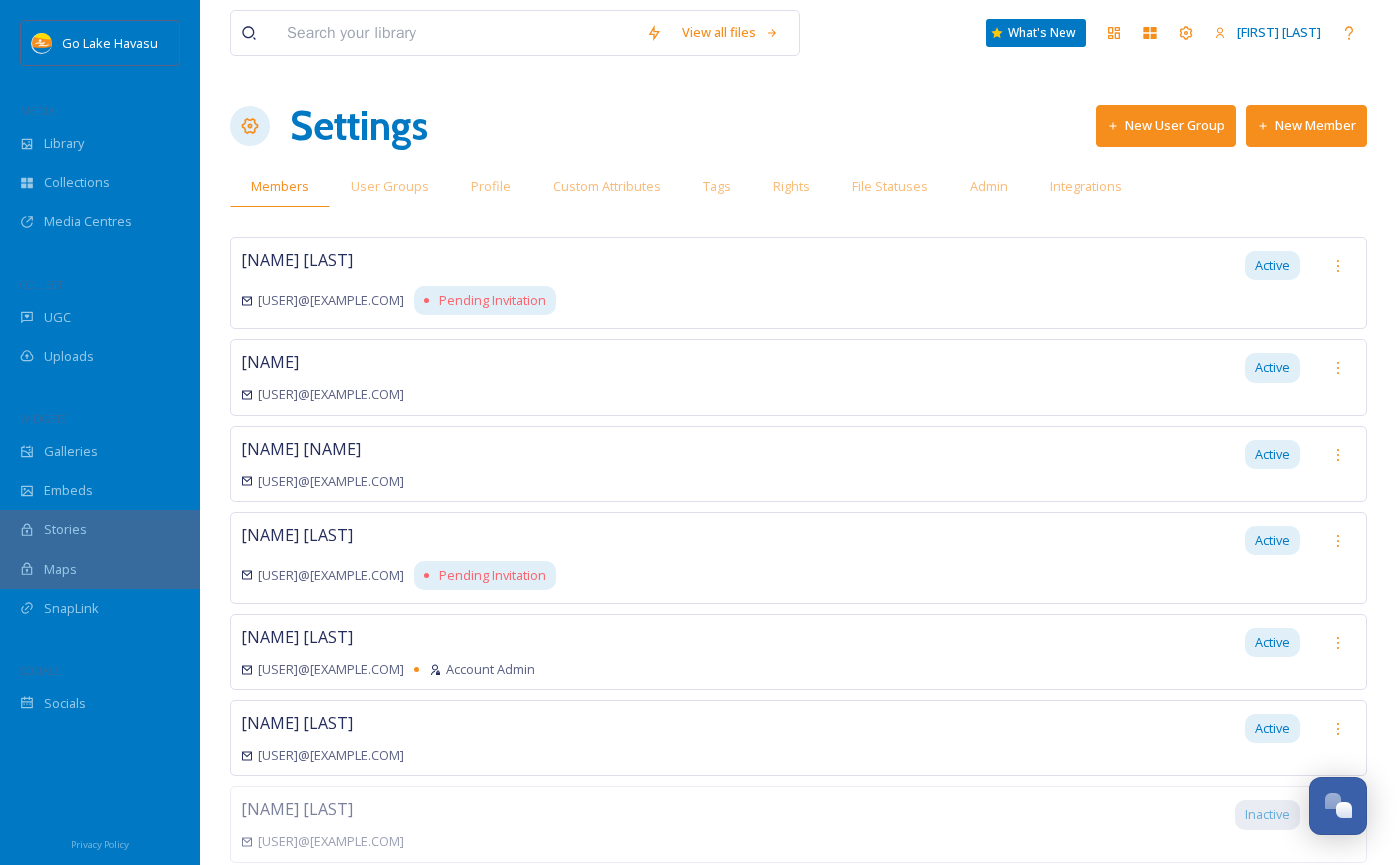 click on "View all files What's New [FIRST] [LAST] Settings New User Group New Member Members User Groups Profile Custom Attributes Tags Rights File Statuses Admin Integrations [FIRST]   [LAST] [USER]@[EXAMPLE.COM] Pending Invitation Active [FIRST]   [LAST] [USER]@[EXAMPLE.COM] Active [FIRST]   [LAST] [USER]@[EXAMPLE.COM] Pending Invitation Active [FIRST]   [LAST] [USER]@[EXAMPLE.COM] Account Admin Active [FIRST]   [USER]@[EXAMPLE.COM] Active [FIRST]   [USER]@[EXAMPLE.COM] Account Admin Inactive [FIRST]   [USER]@[EXAMPLE.COM] Account Admin Inactive [FIRST]@[EXAMPLE.COM] Inactive" at bounding box center [798, 590] 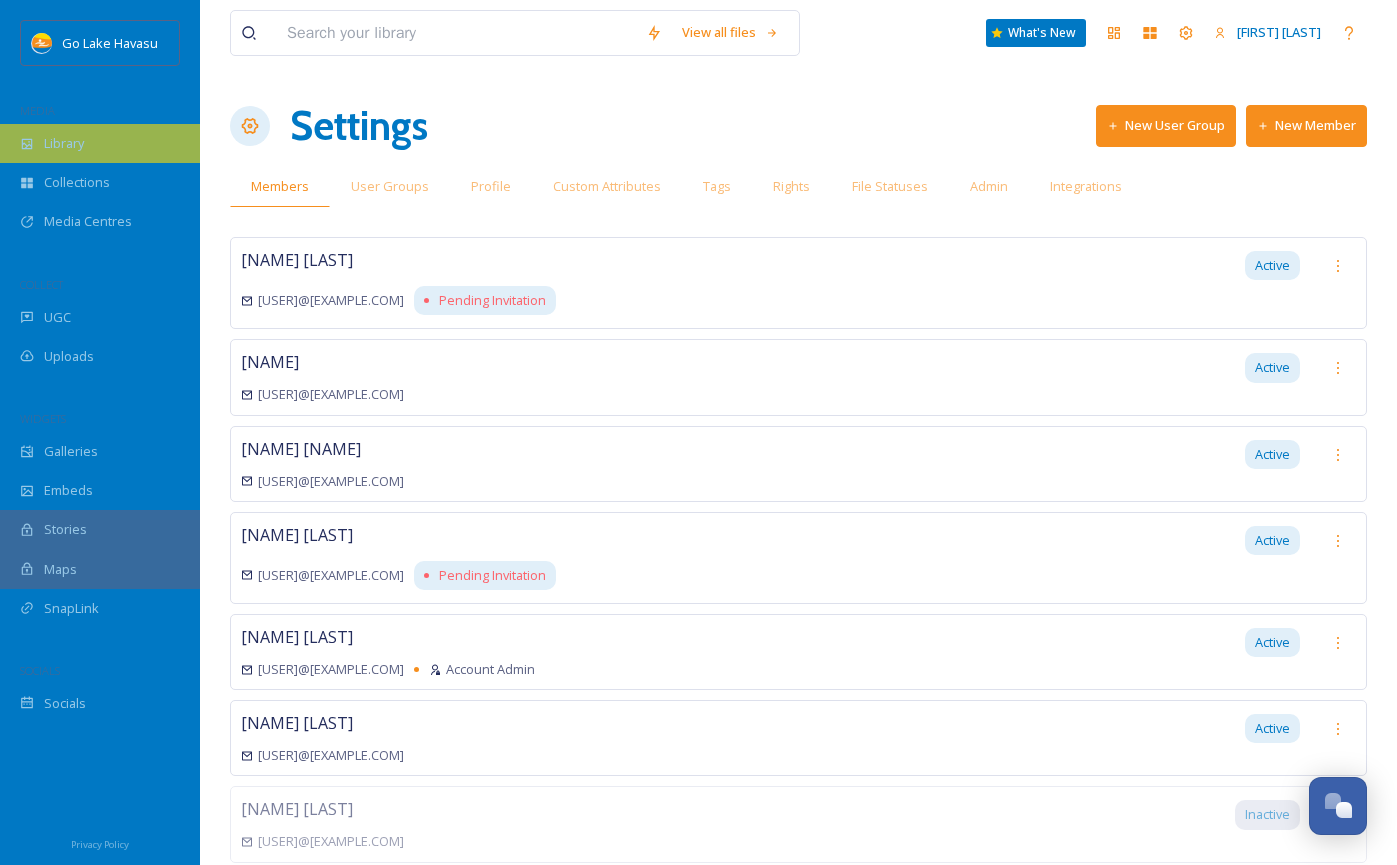 click on "Library" at bounding box center (100, 143) 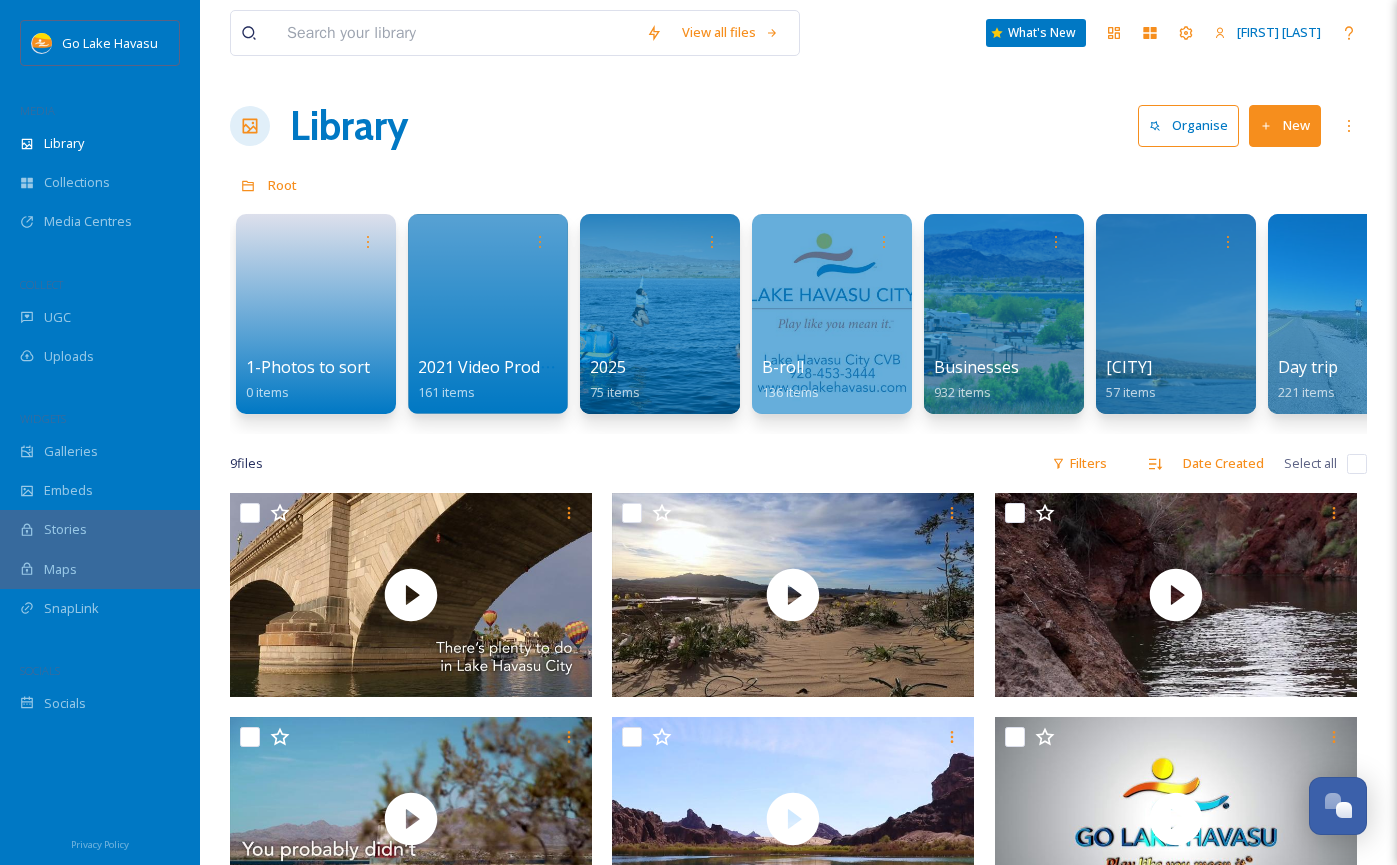click on "Library Organise New" at bounding box center (798, 126) 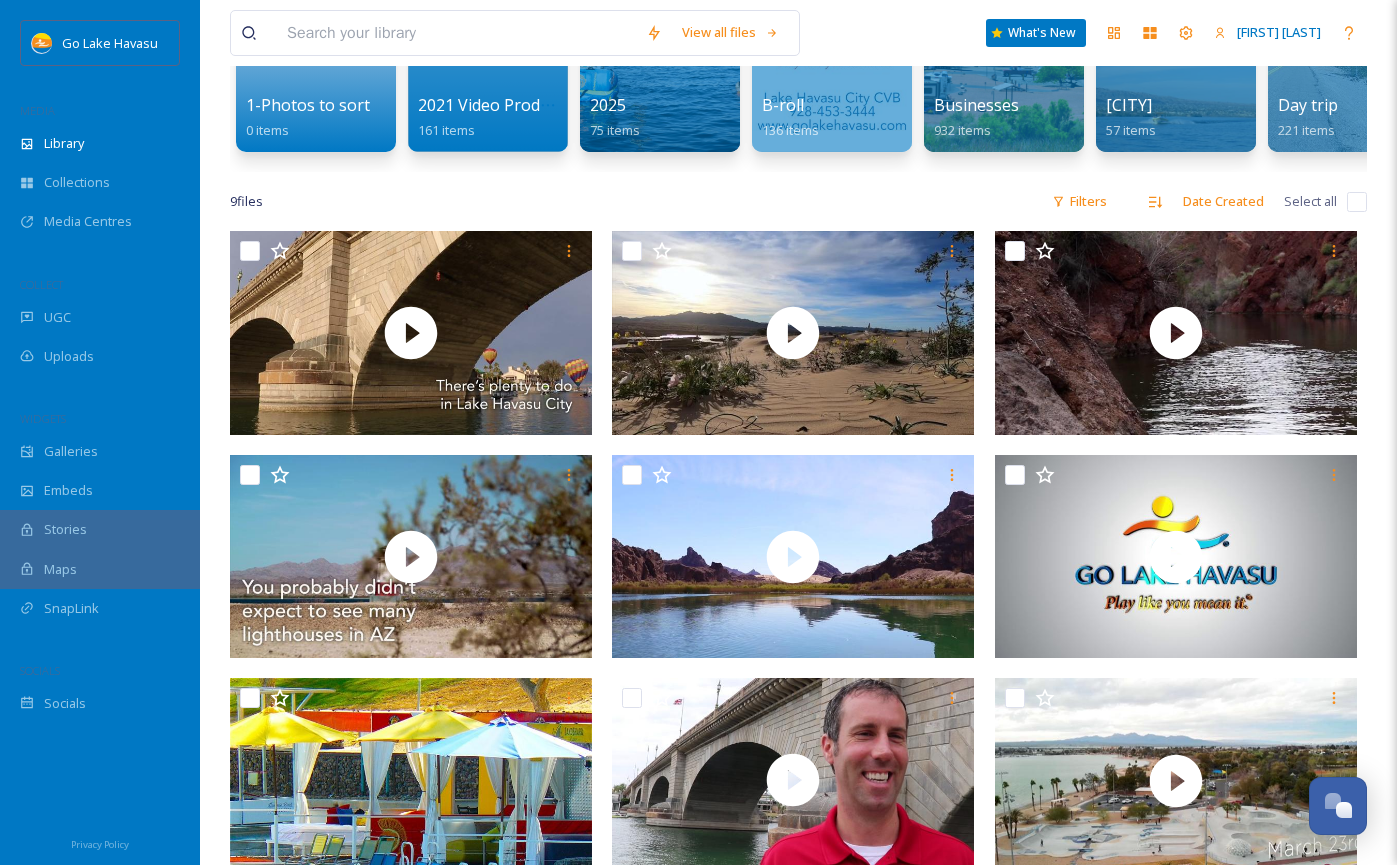 scroll, scrollTop: 0, scrollLeft: 0, axis: both 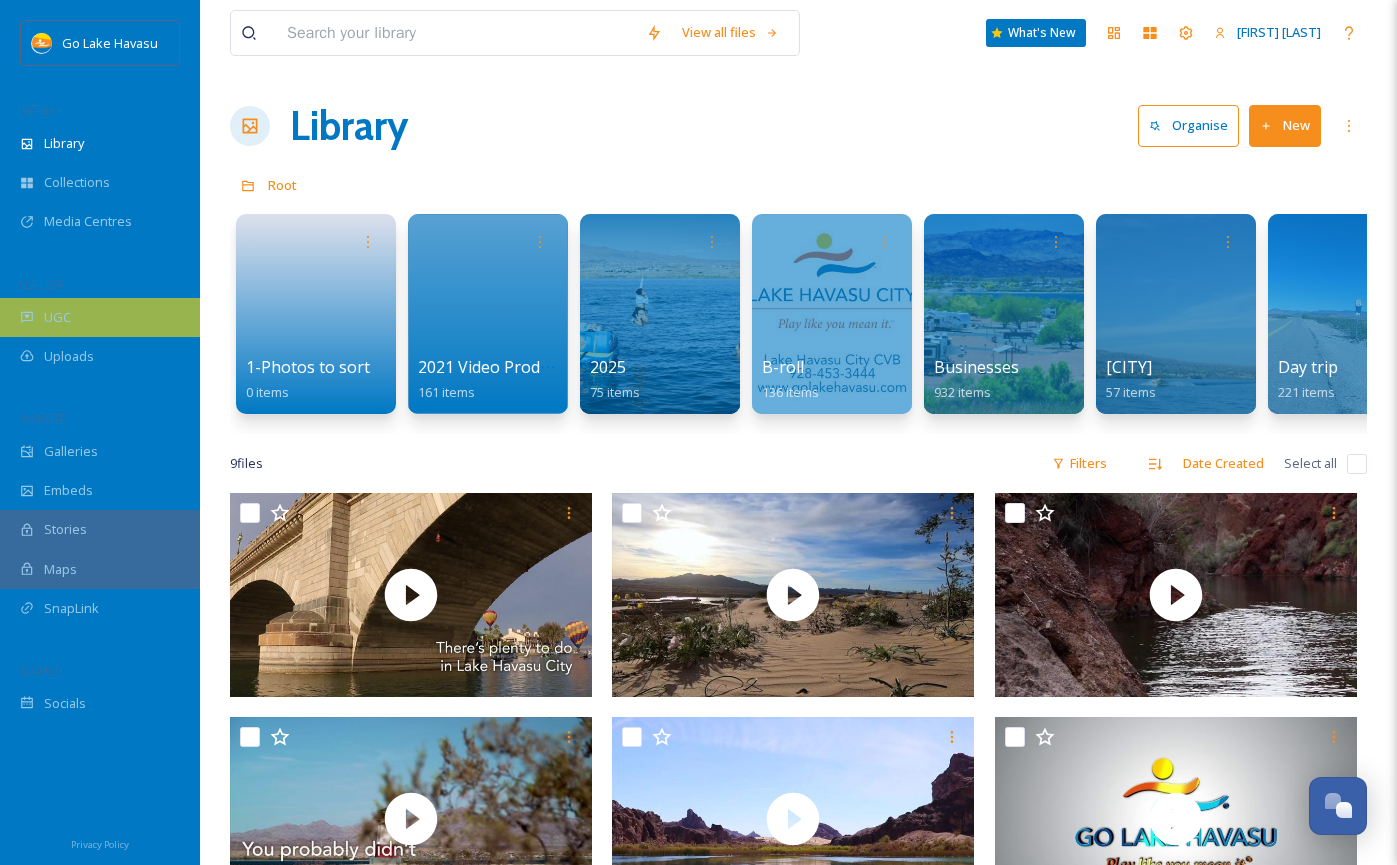 click on "UGC" at bounding box center (57, 317) 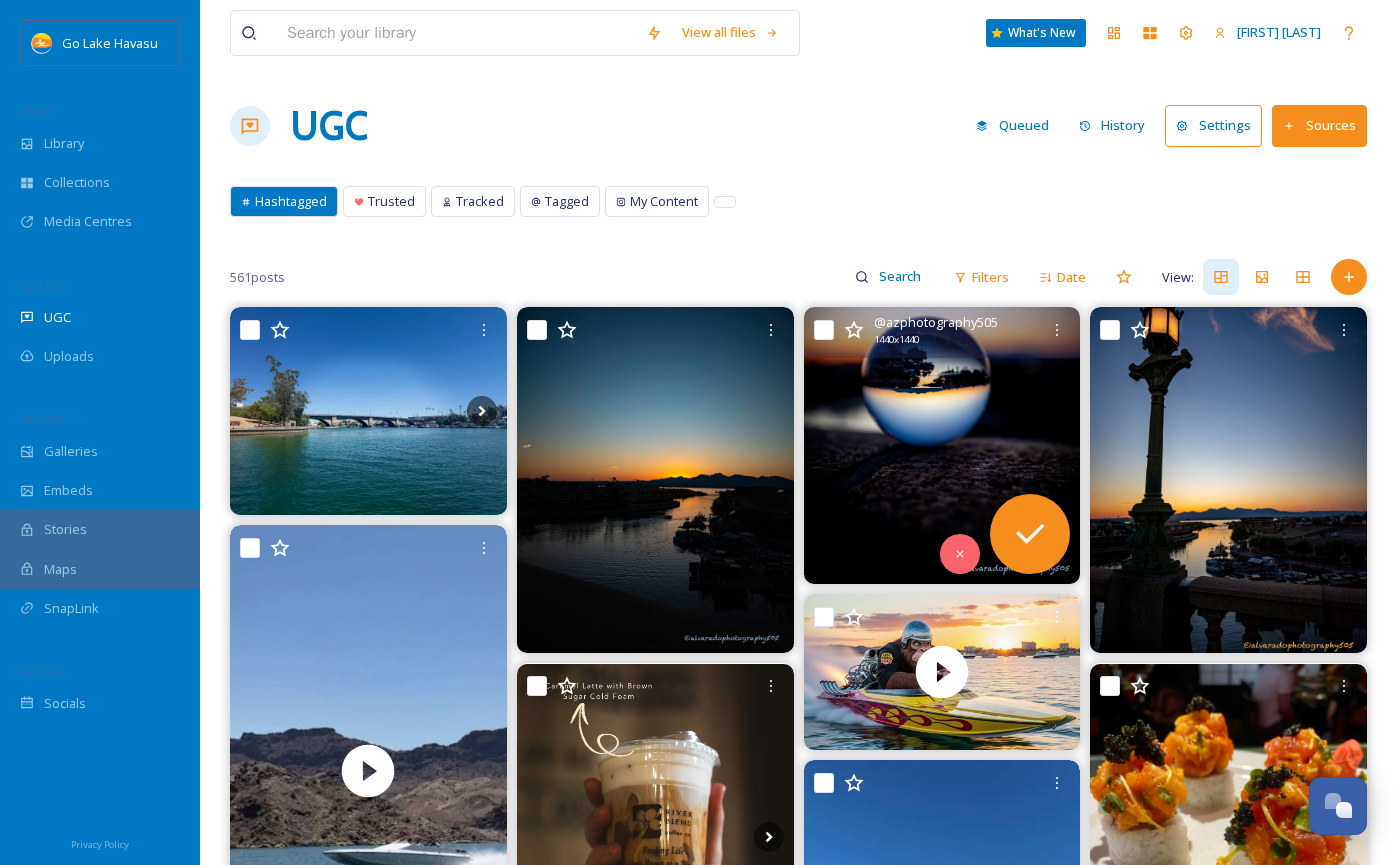 click at bounding box center [942, 445] 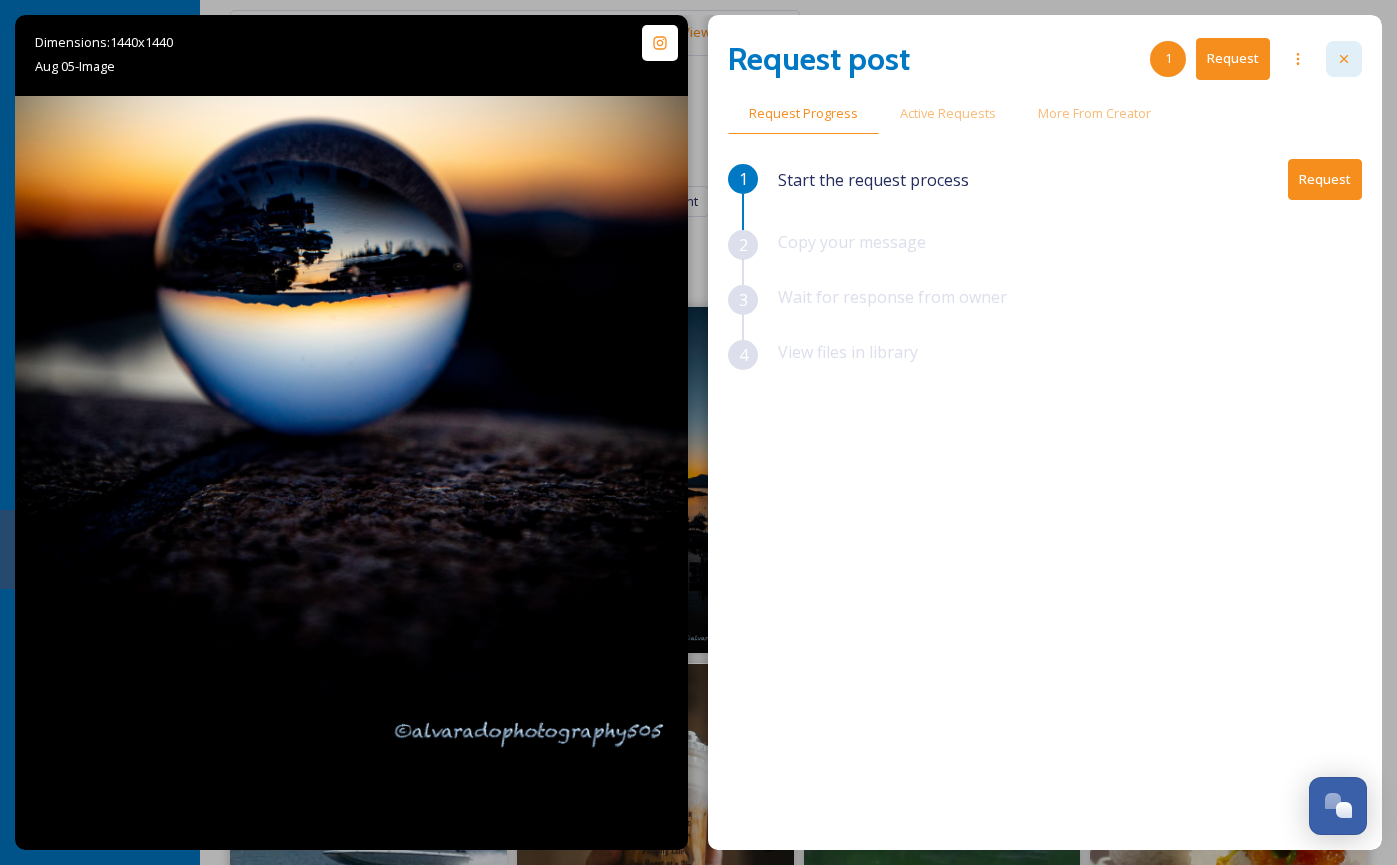 click 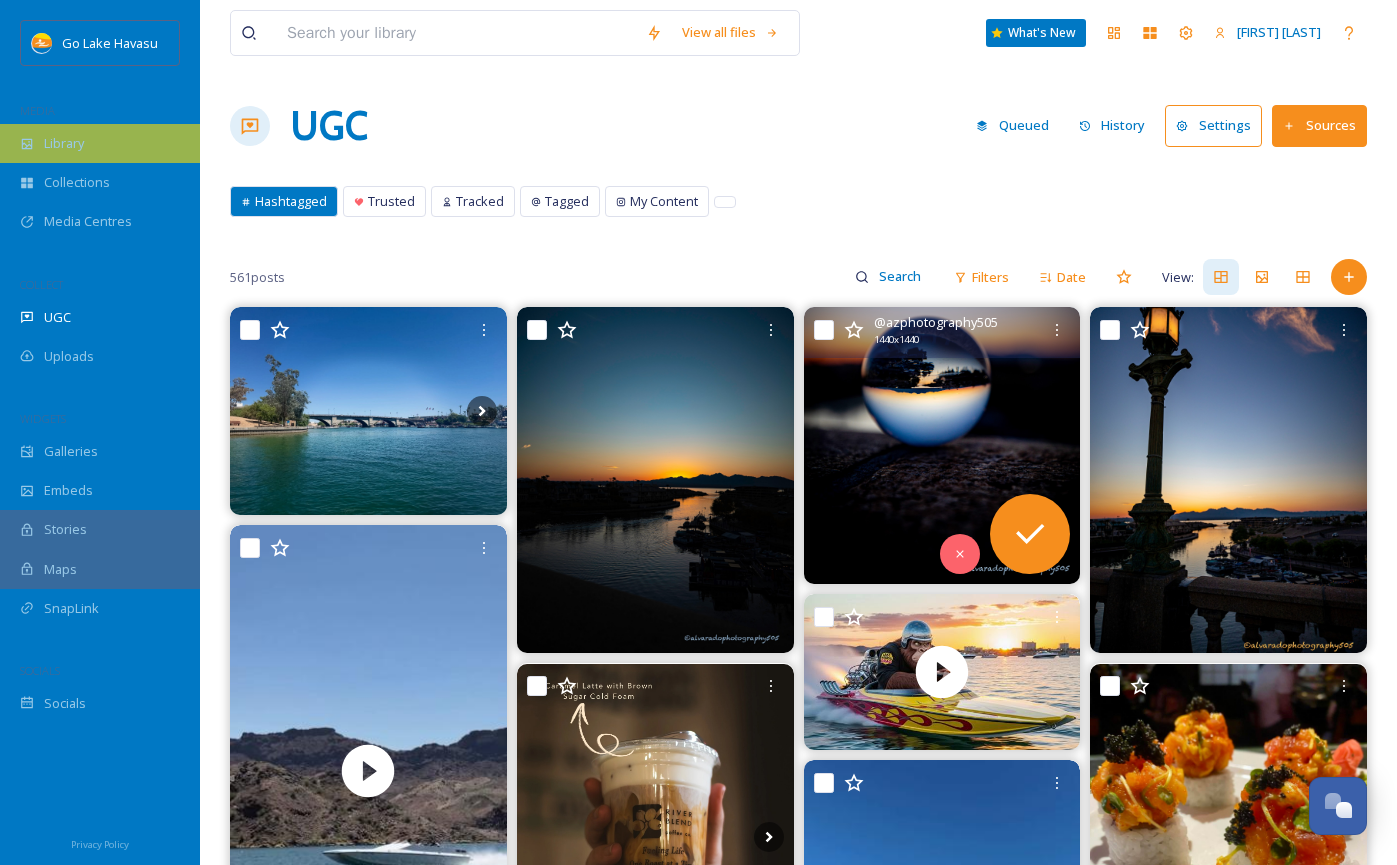 click on "Library" at bounding box center [100, 143] 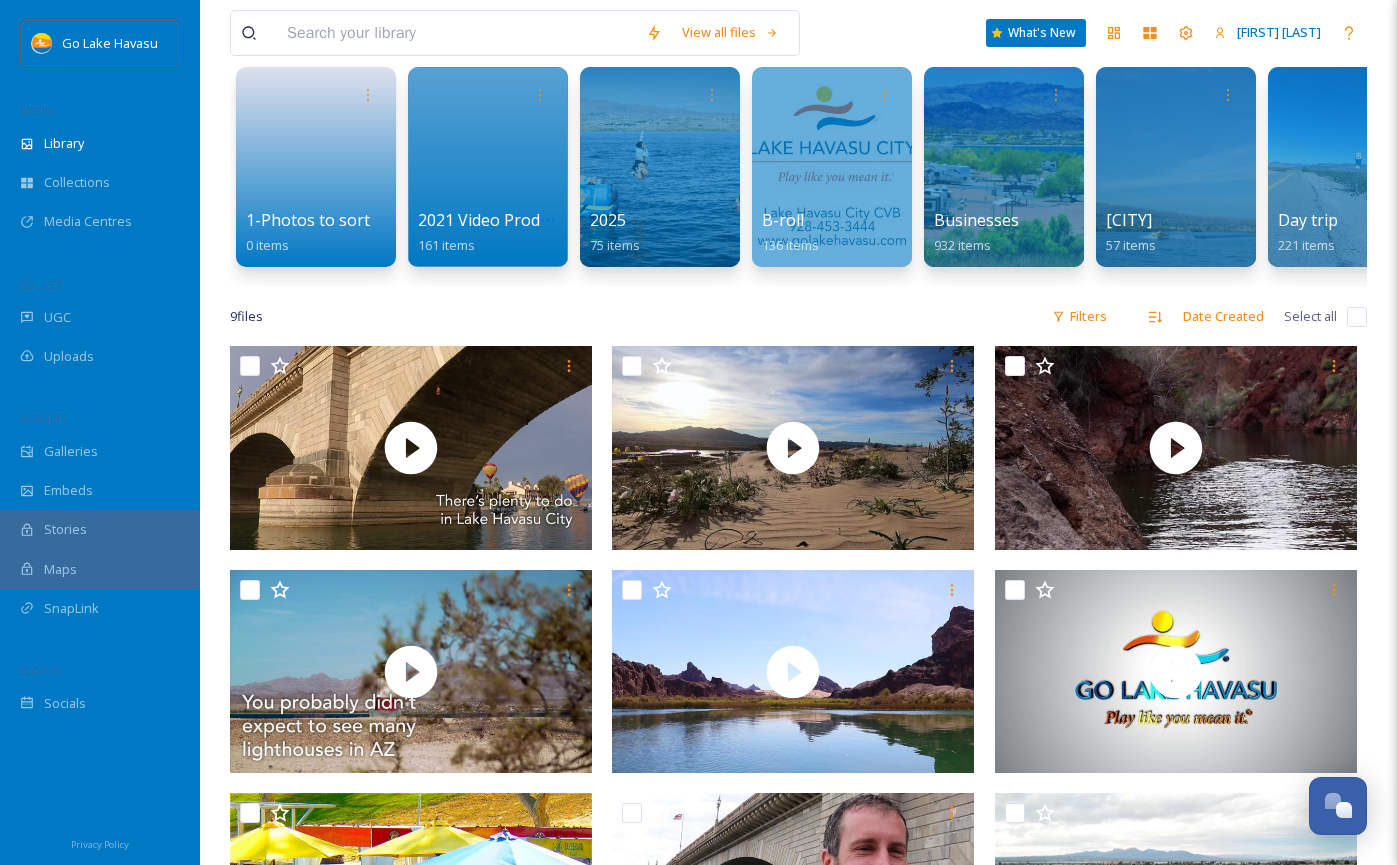 scroll, scrollTop: 493, scrollLeft: 0, axis: vertical 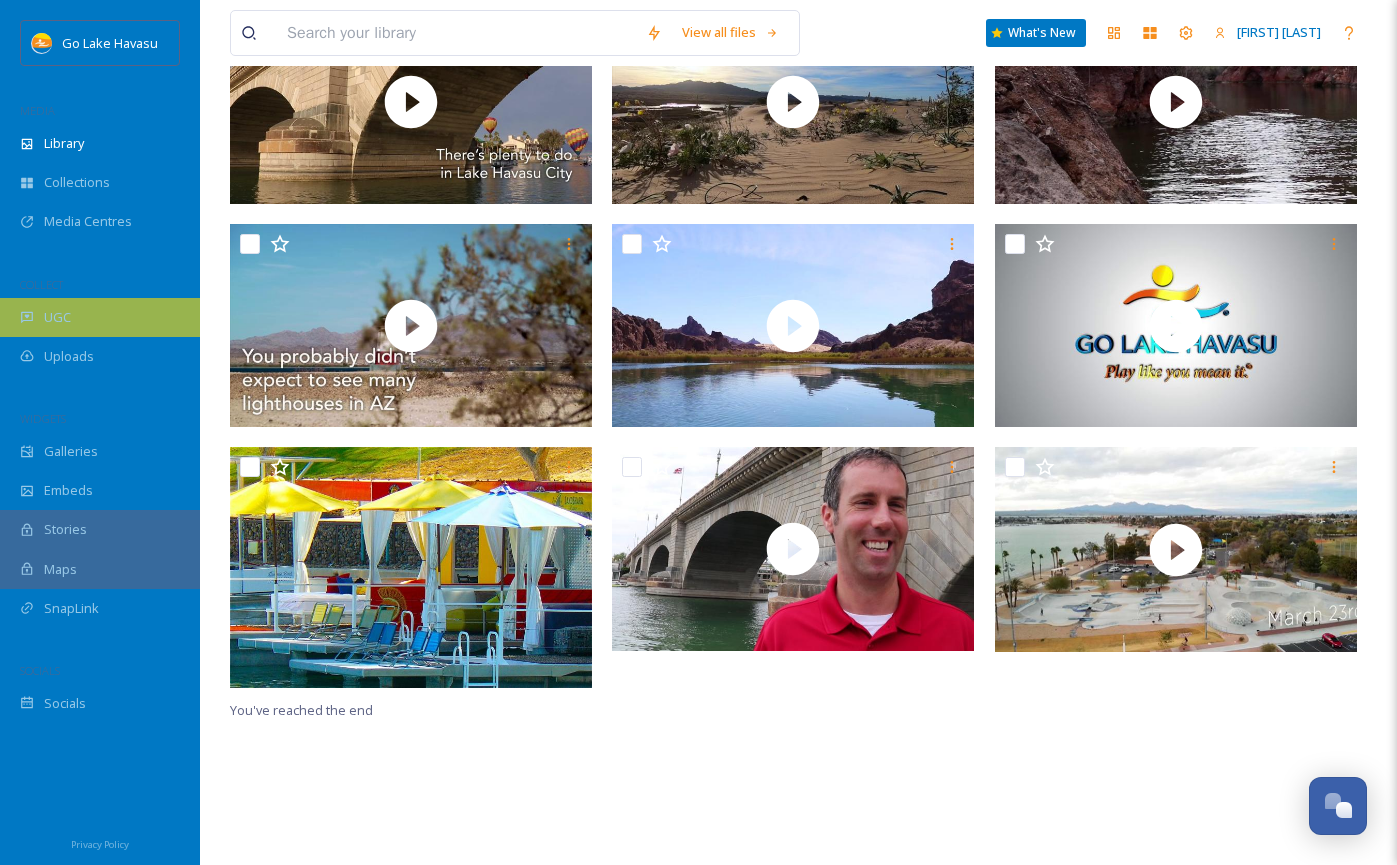 click on "UGC" at bounding box center (57, 317) 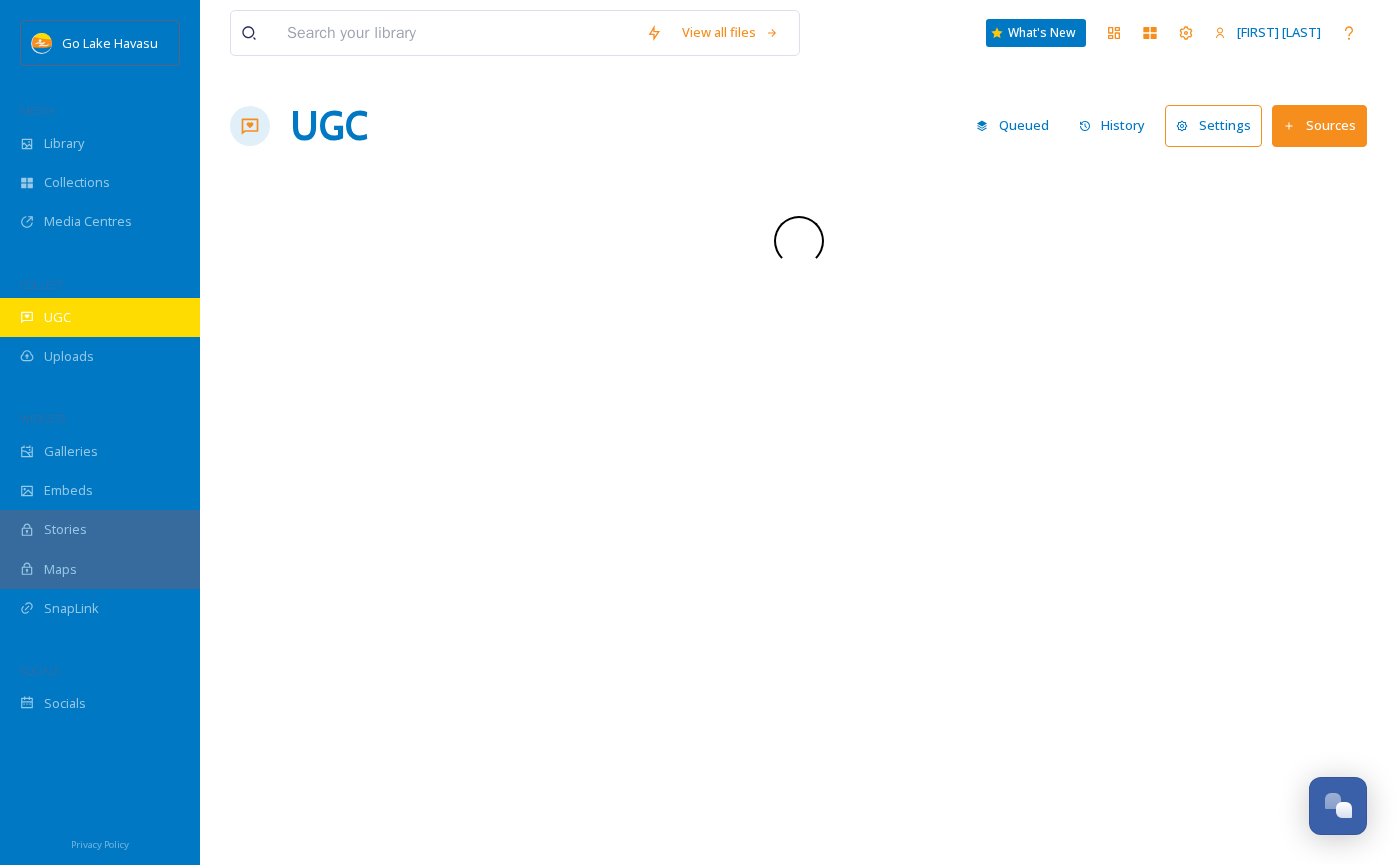 scroll, scrollTop: 0, scrollLeft: 0, axis: both 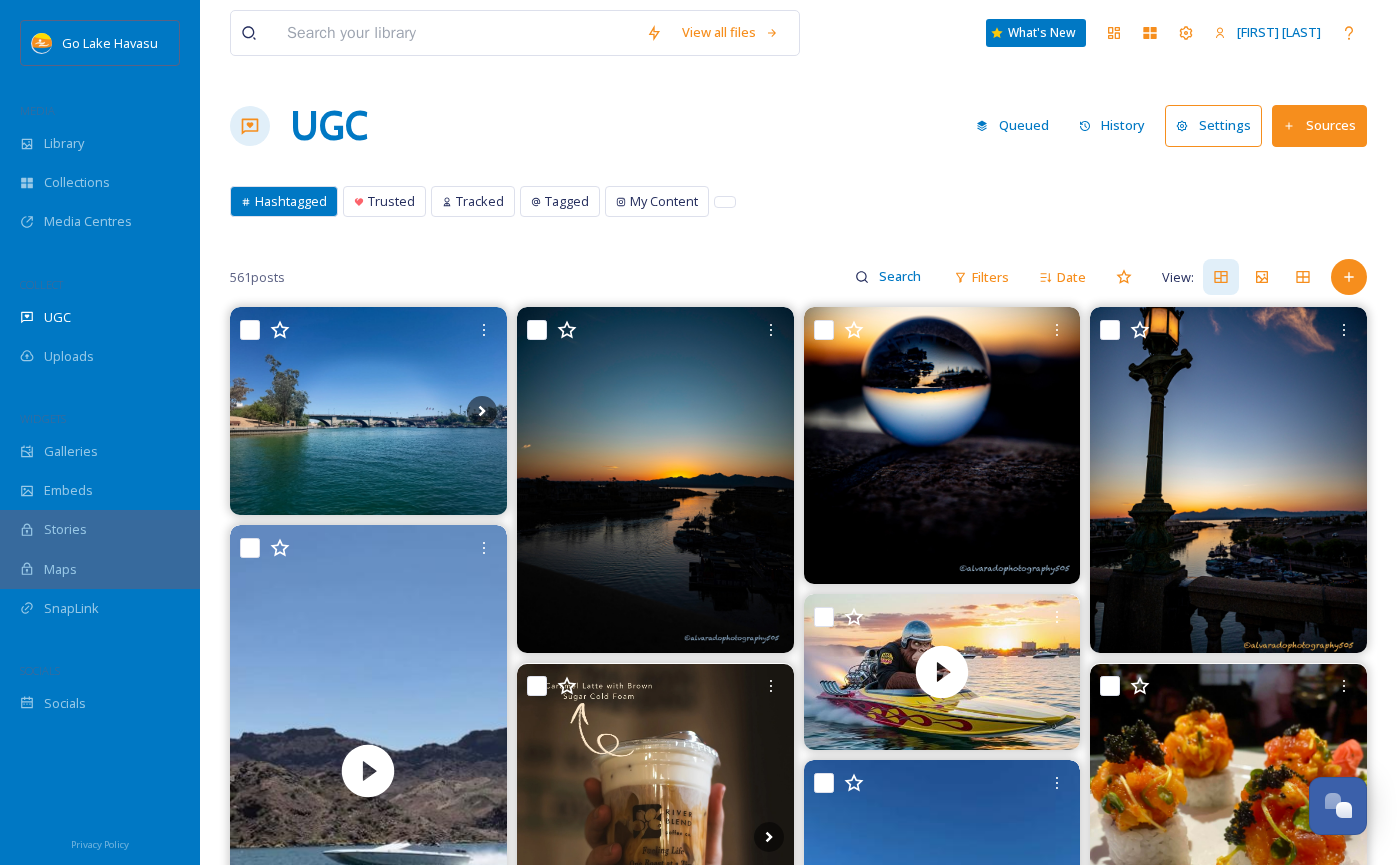 click on "View all files What's New [LAST] [LAST] UGC Queued History Settings Sources Hashtagged Trusted Tracked Tagged My Content Hashtagged Trusted Tracked Tagged My Content 561  posts Filters Date View:" at bounding box center (798, 1287) 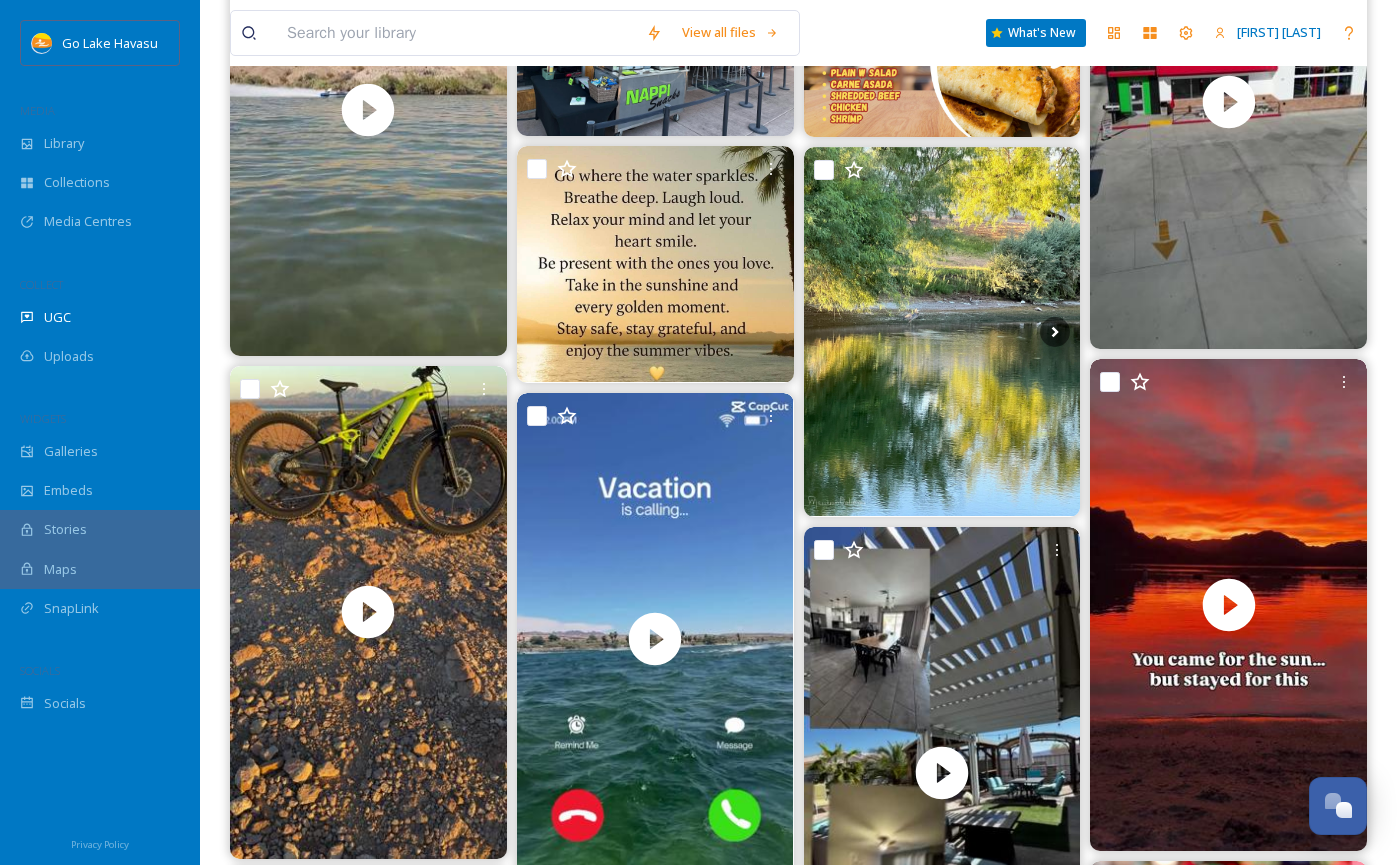 scroll, scrollTop: 0, scrollLeft: 0, axis: both 